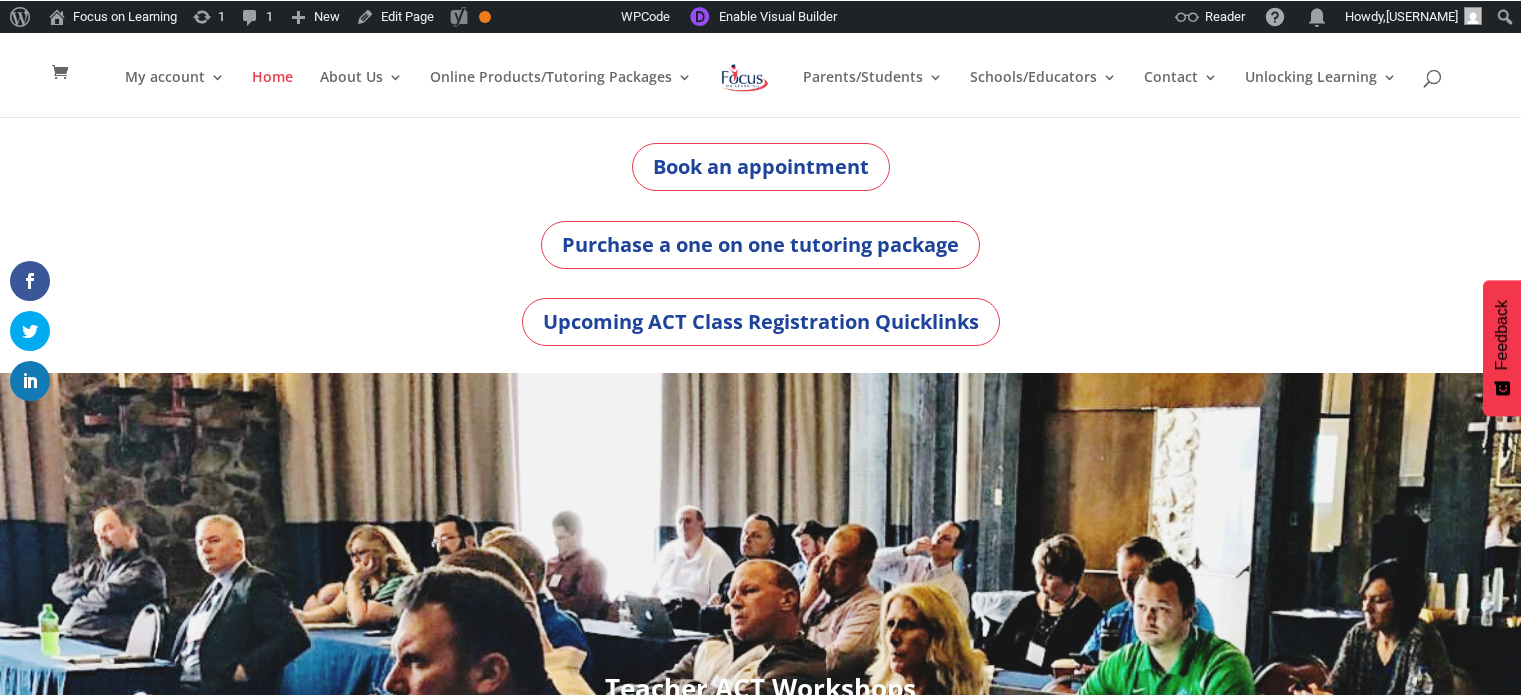 scroll, scrollTop: 0, scrollLeft: 0, axis: both 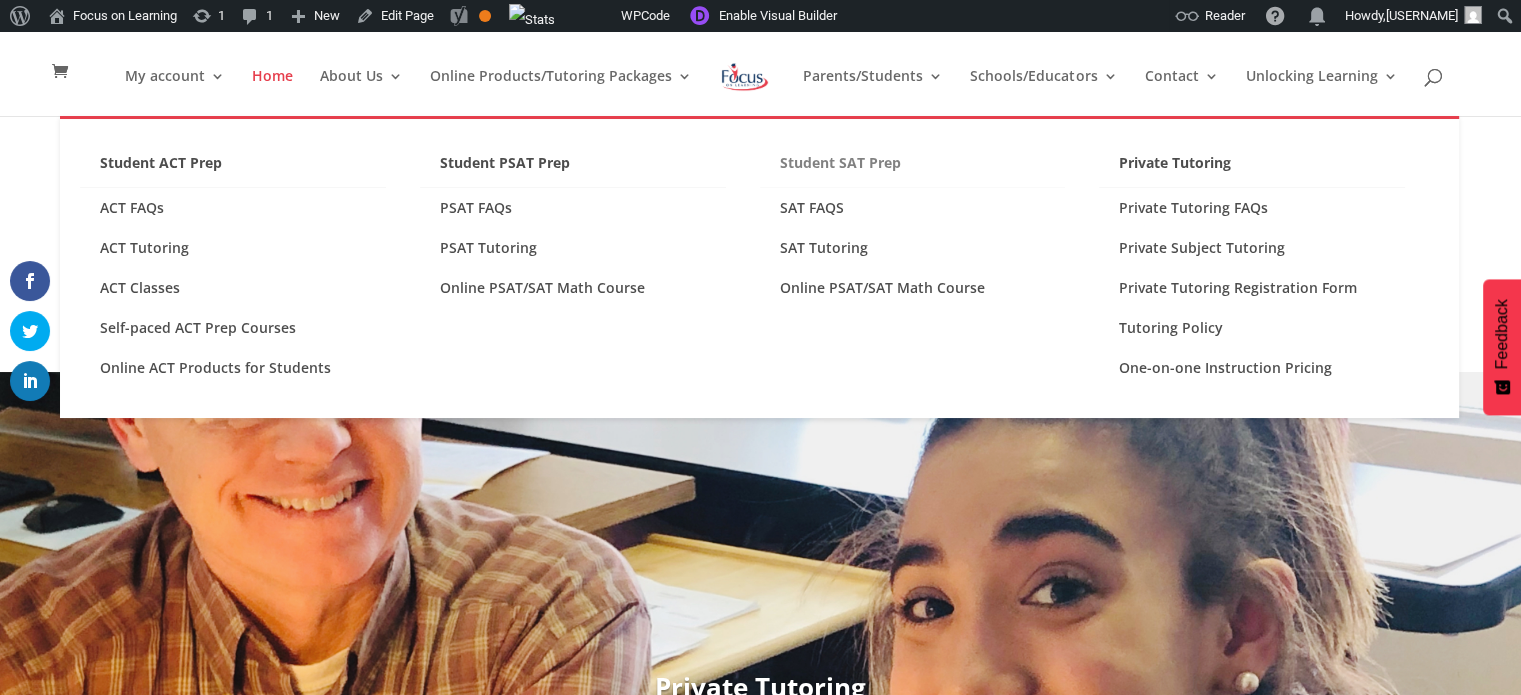 click on "Student SAT Prep" at bounding box center (913, 168) 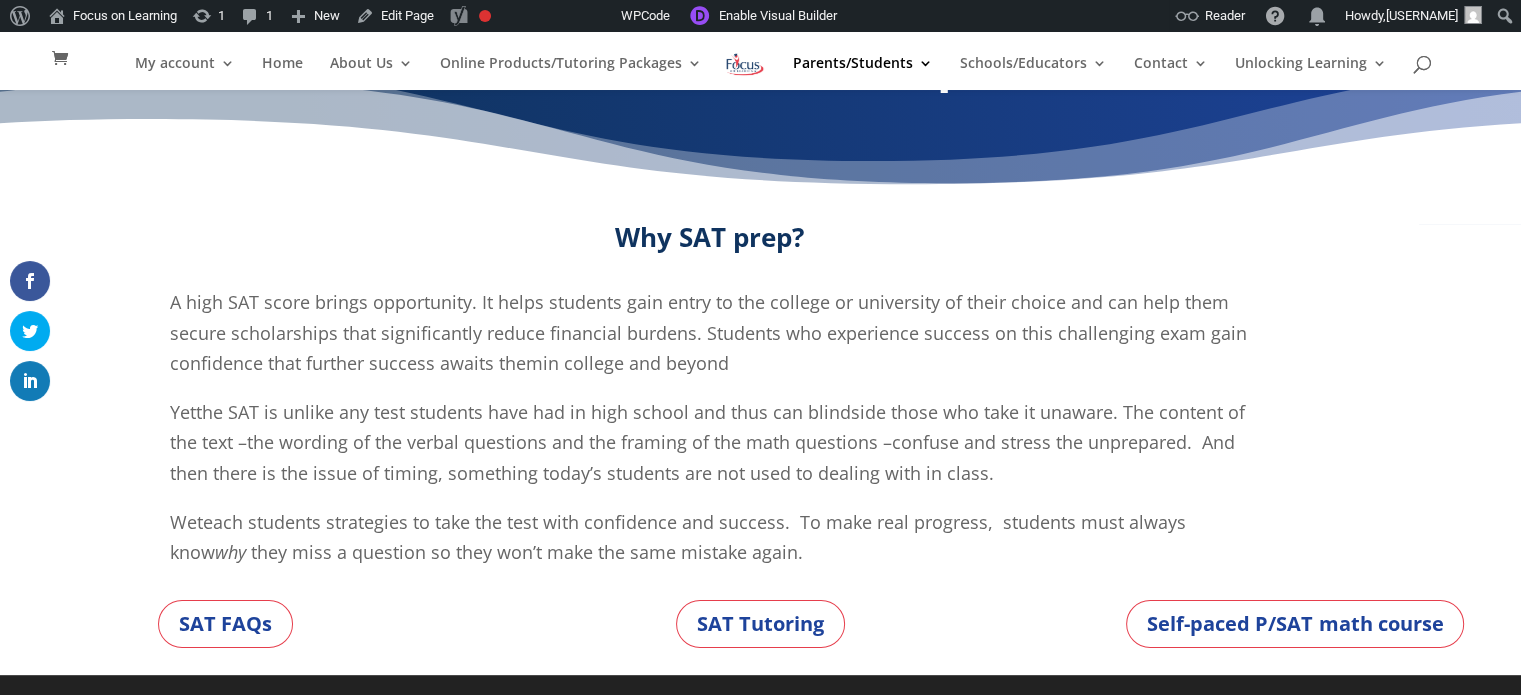 scroll, scrollTop: 78, scrollLeft: 0, axis: vertical 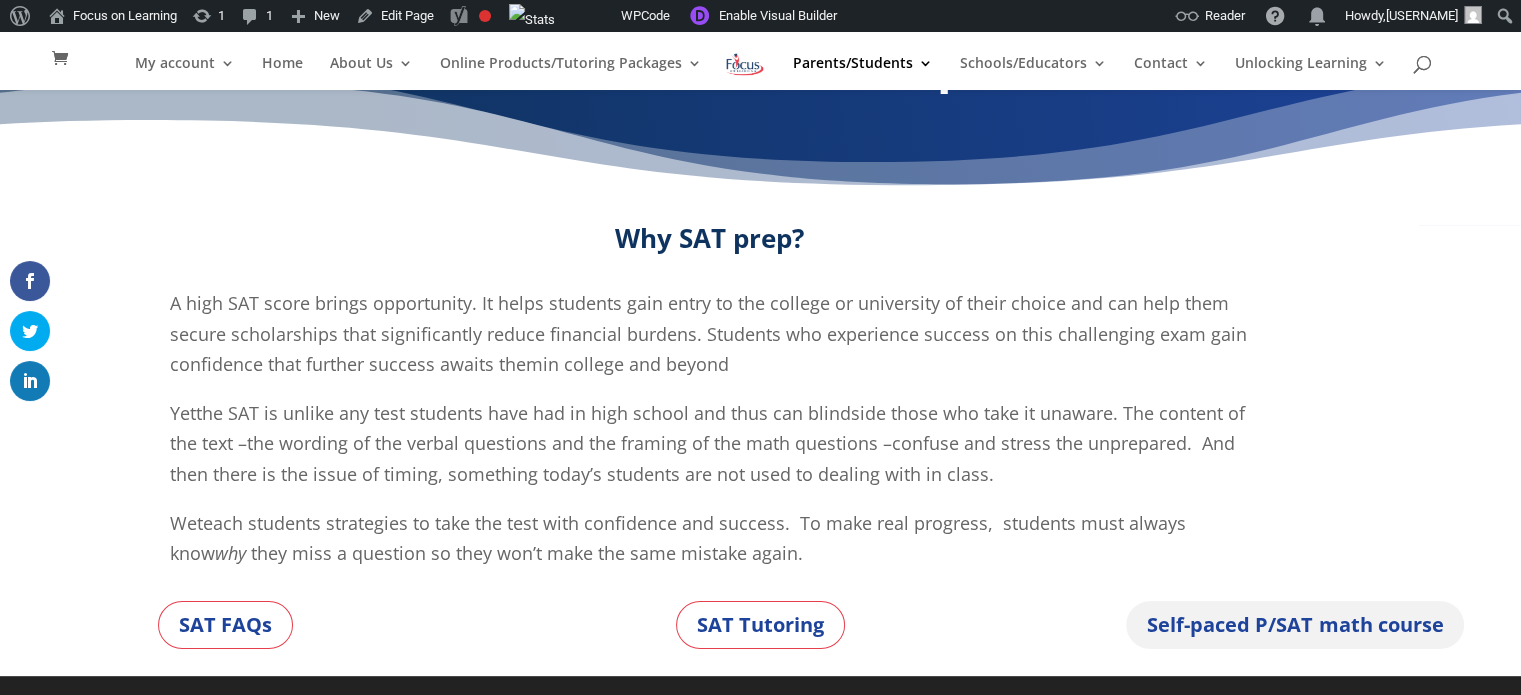 click on "Self-paced P/SAT math course" at bounding box center (1295, 625) 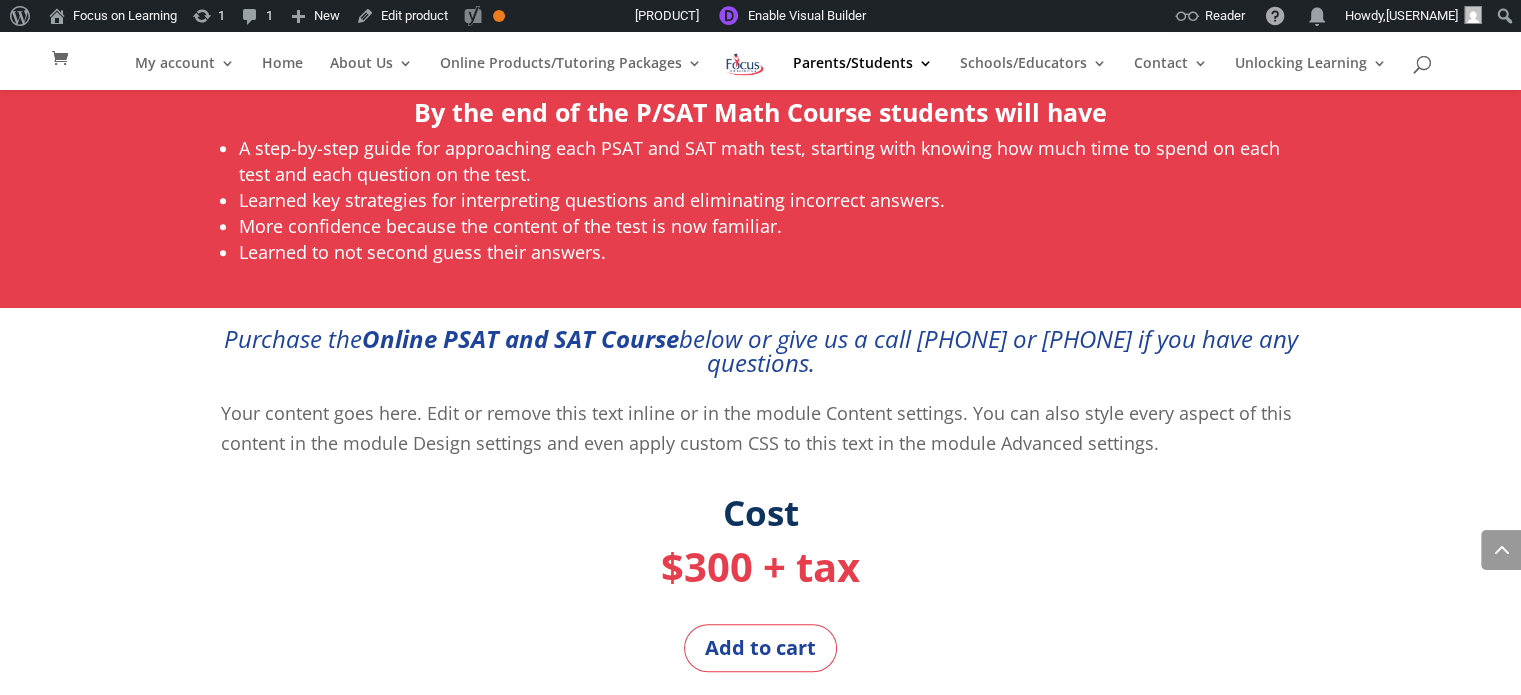 scroll, scrollTop: 1321, scrollLeft: 0, axis: vertical 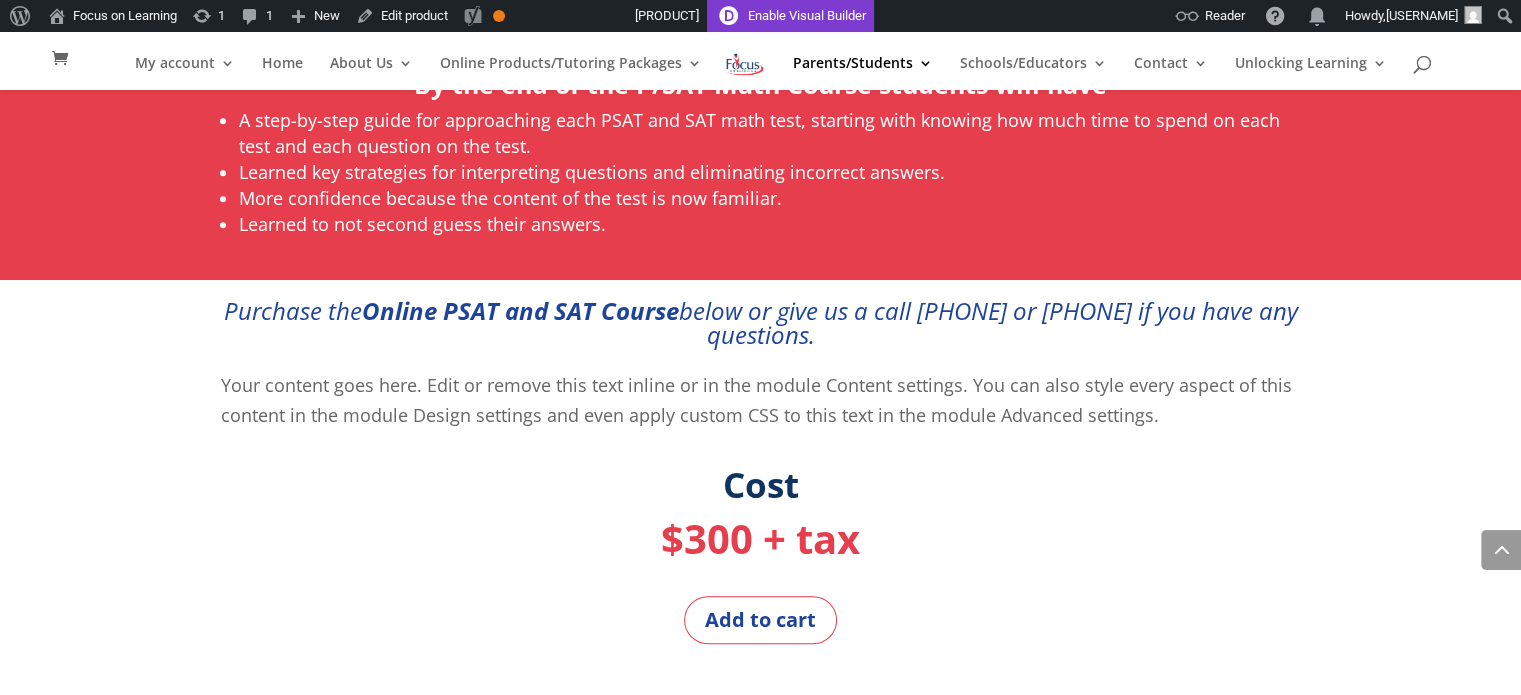 click on "Enable Visual Builder" at bounding box center [790, 16] 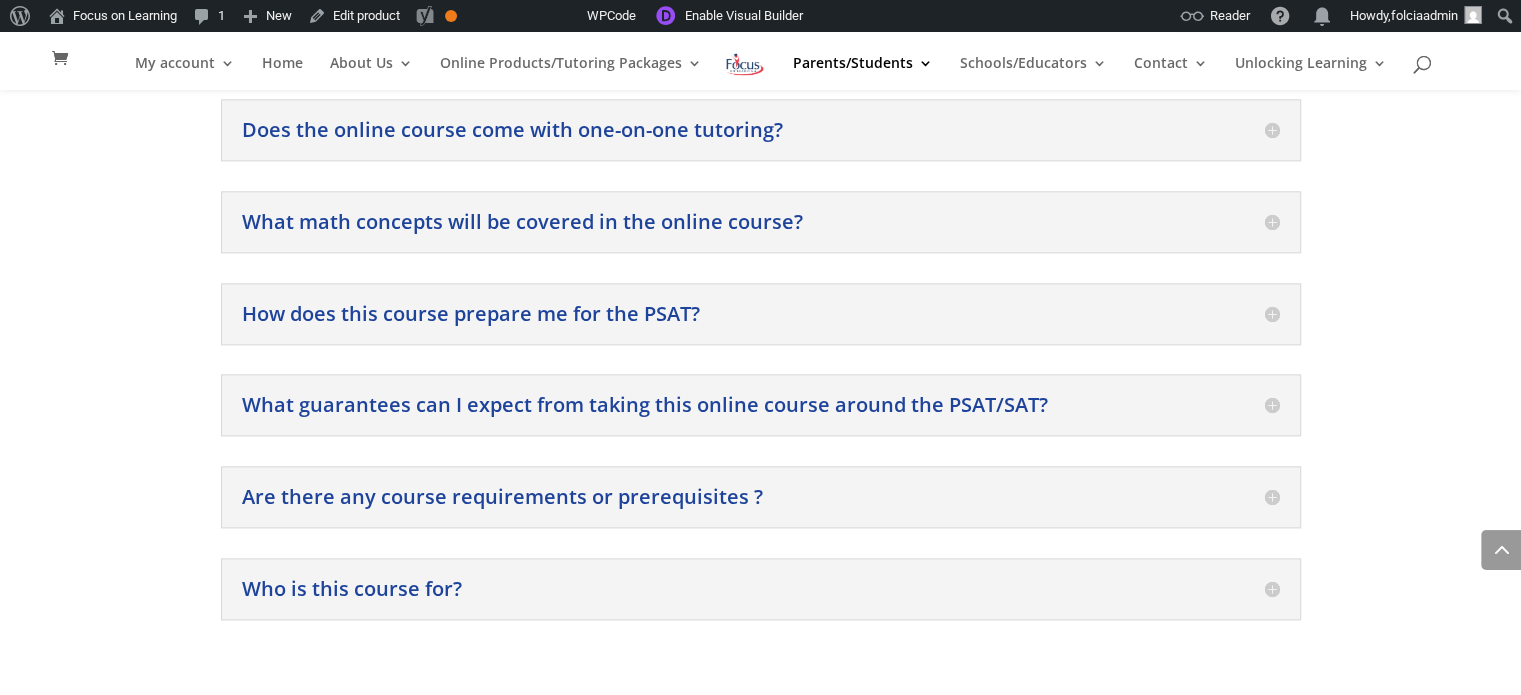 scroll, scrollTop: 2476, scrollLeft: 0, axis: vertical 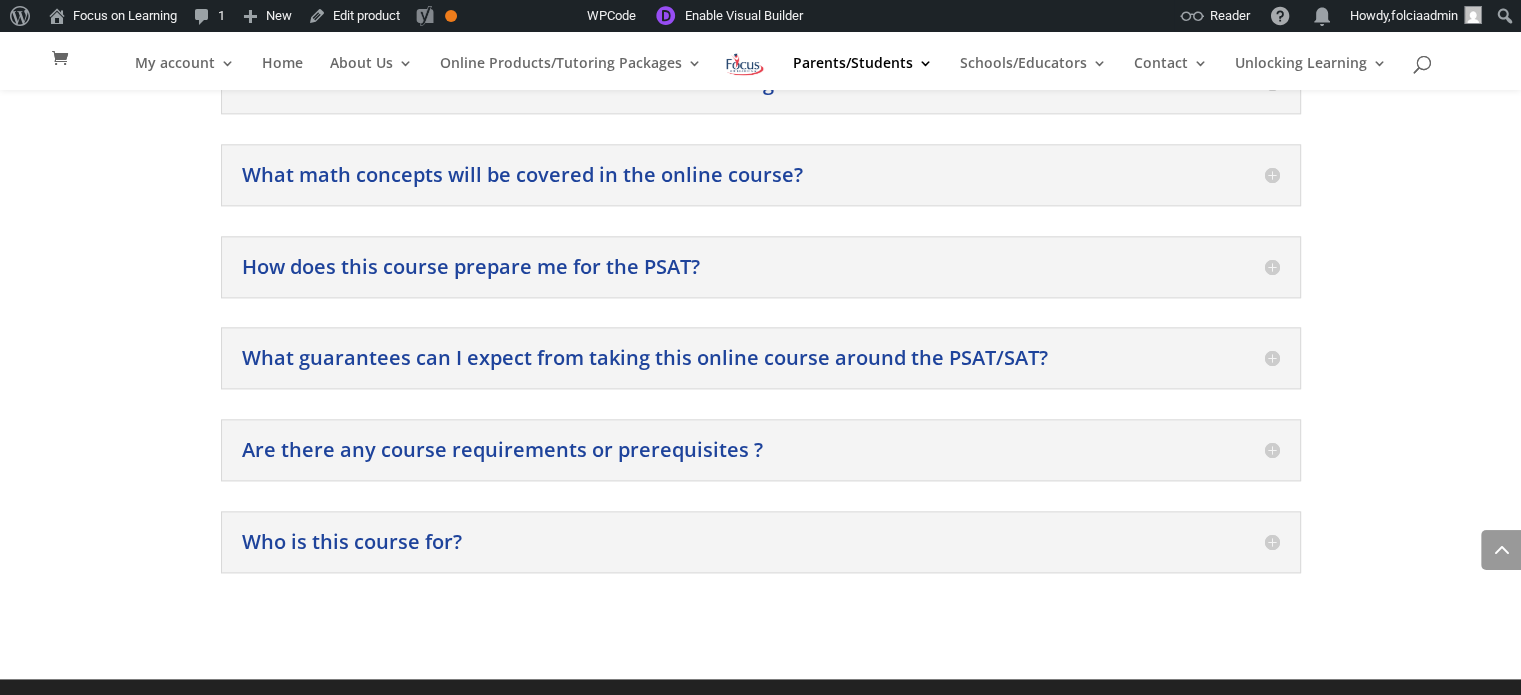 click on "What guarantees can I expect from taking this online course around the PSAT/SAT?" at bounding box center (761, 358) 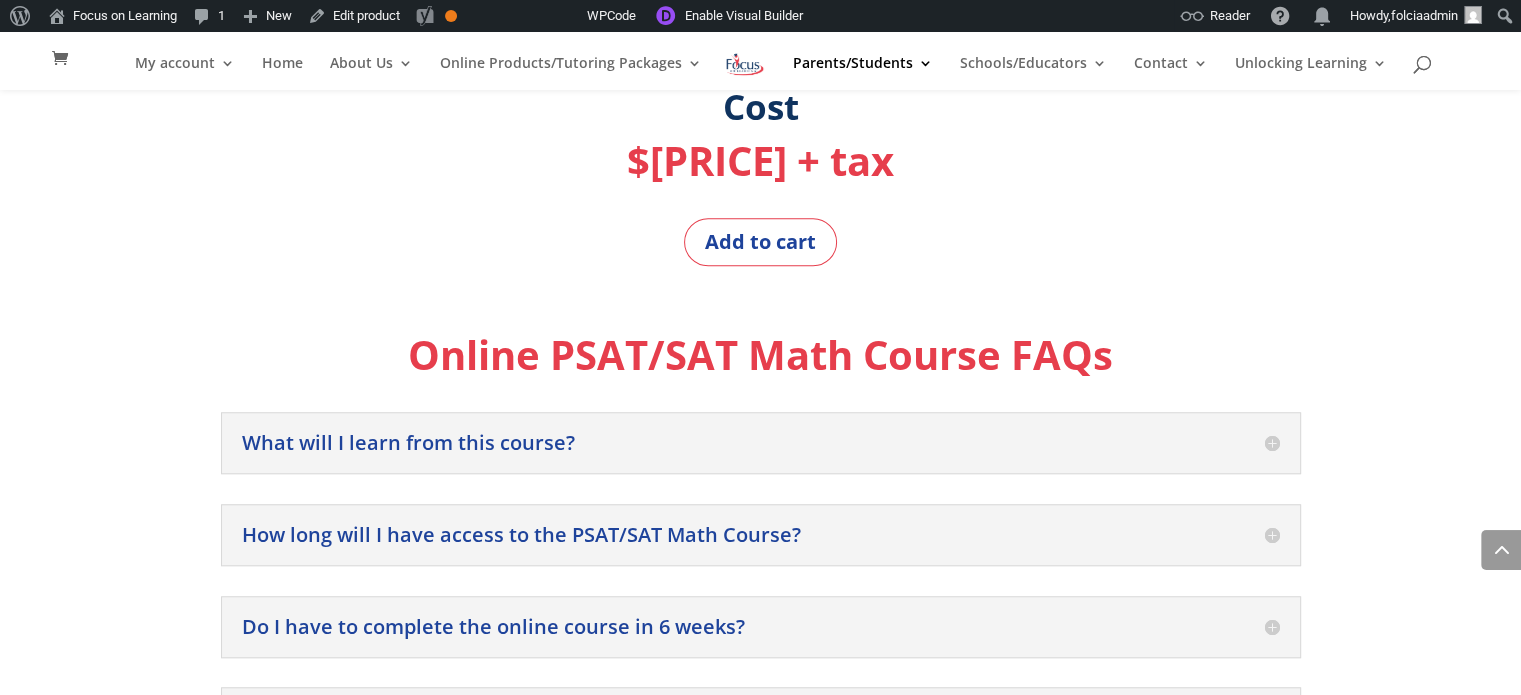 scroll, scrollTop: 1667, scrollLeft: 0, axis: vertical 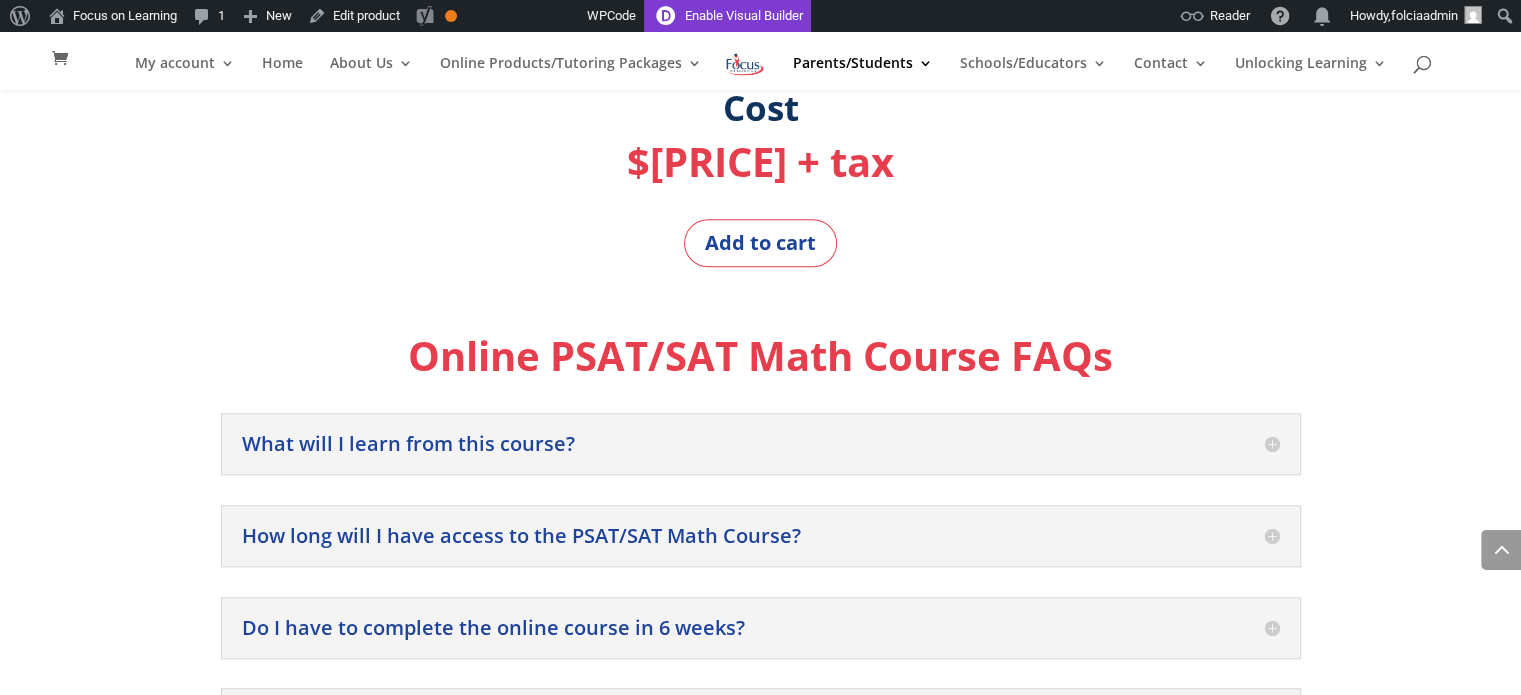 click on "Enable Visual Builder" at bounding box center (727, 16) 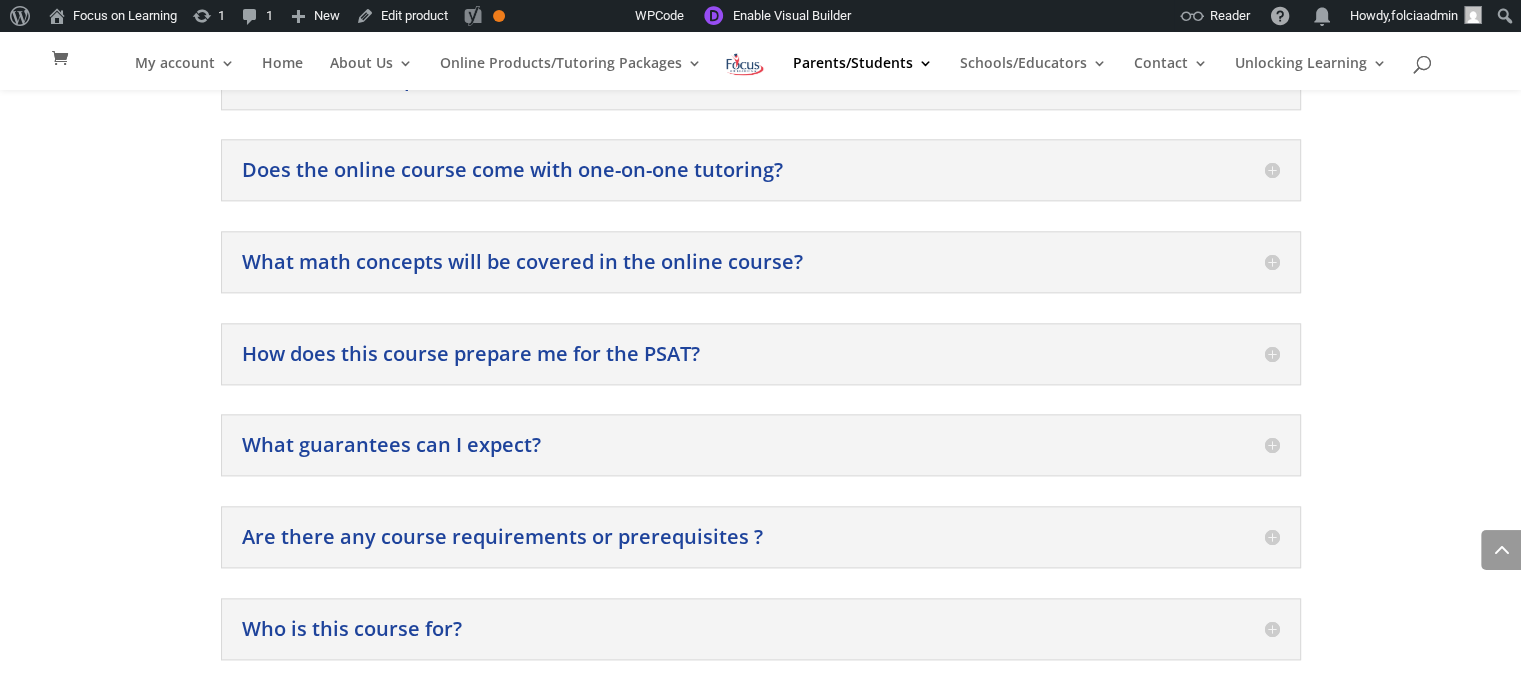 scroll, scrollTop: 2476, scrollLeft: 0, axis: vertical 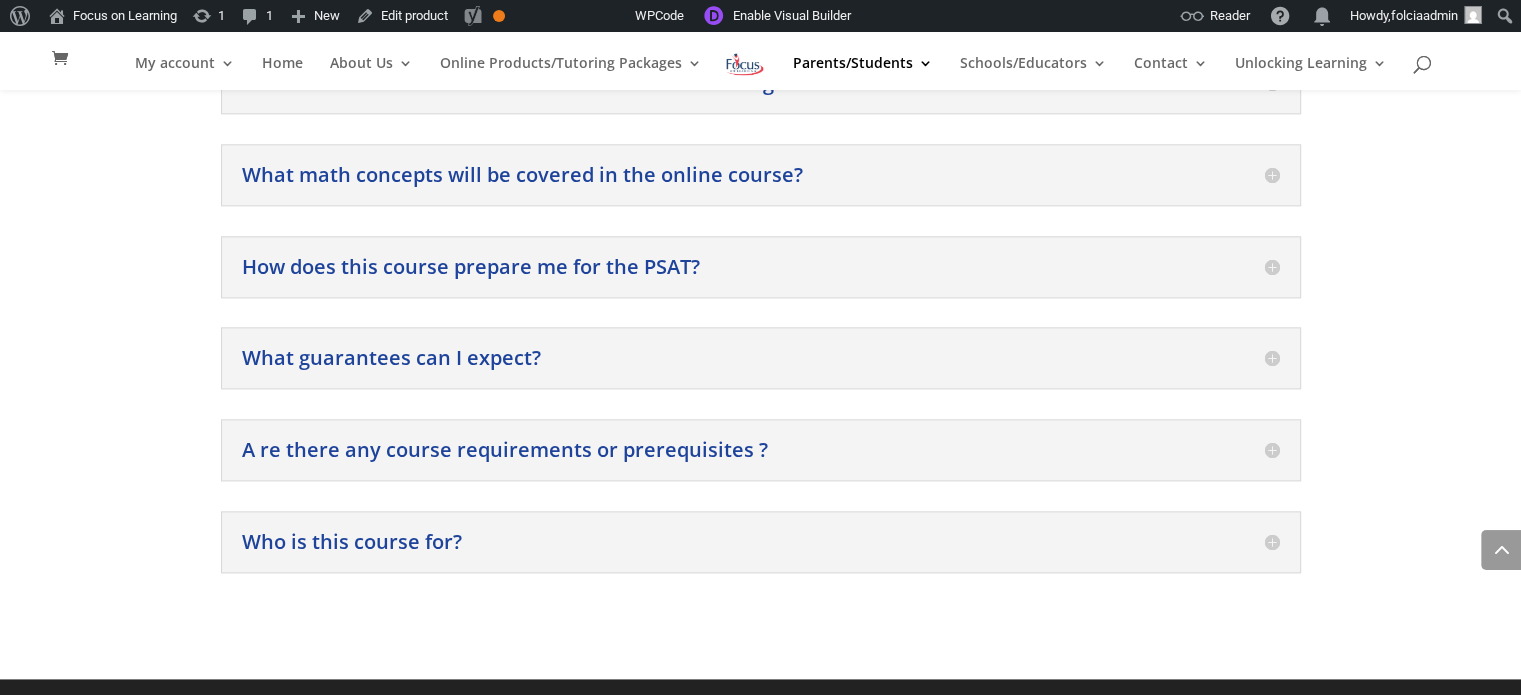 click on "A re there any course requirements or prerequisites ?" at bounding box center [761, 450] 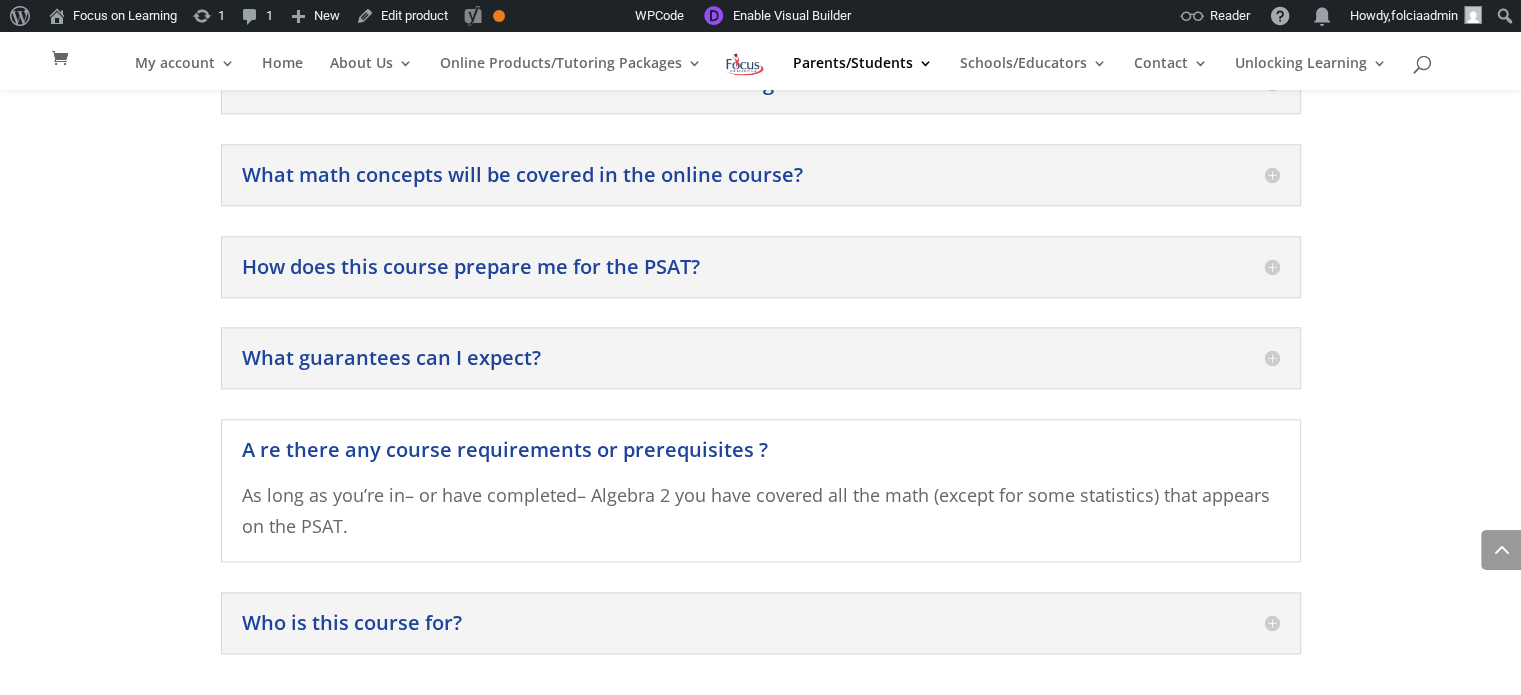 scroll, scrollTop: 2384, scrollLeft: 0, axis: vertical 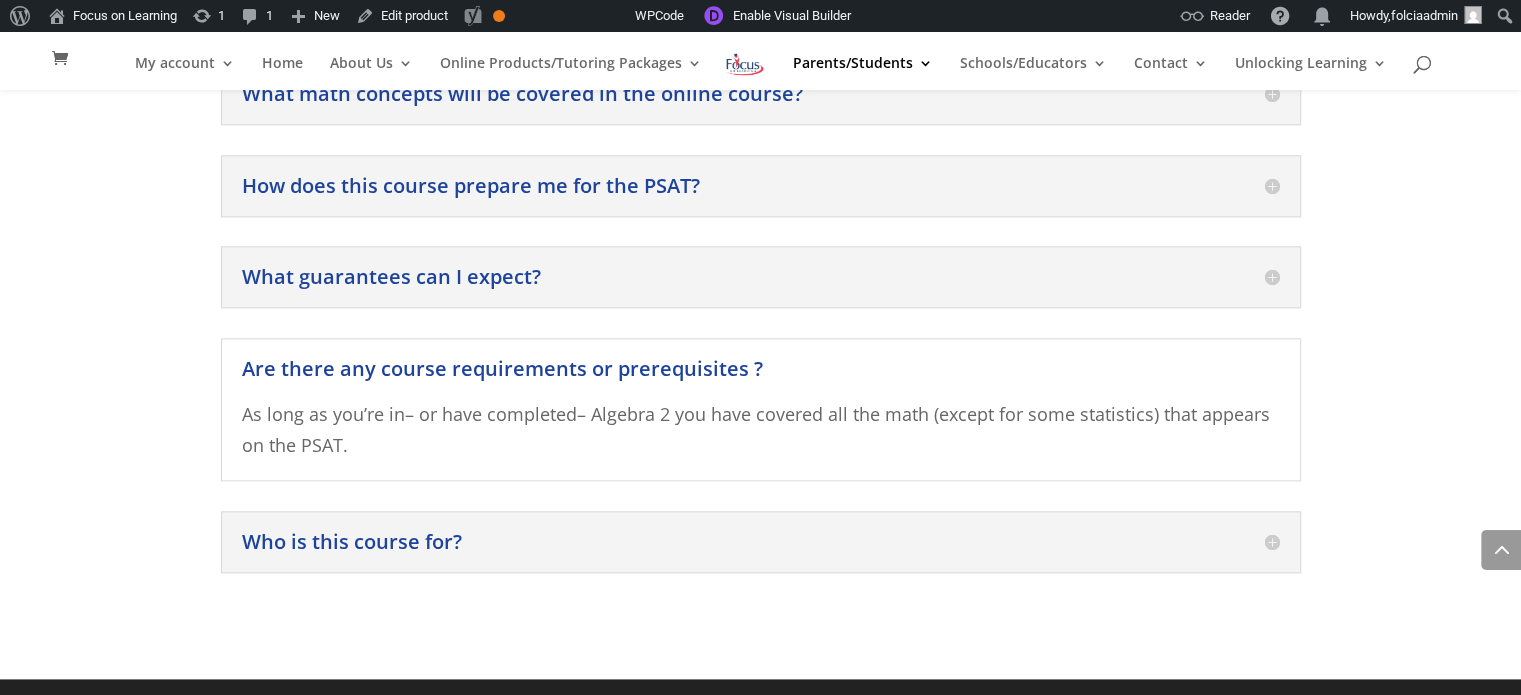 click on "Who is this course for?
Anyone who wants more scholarship money and more doors of opportunity." at bounding box center (761, 542) 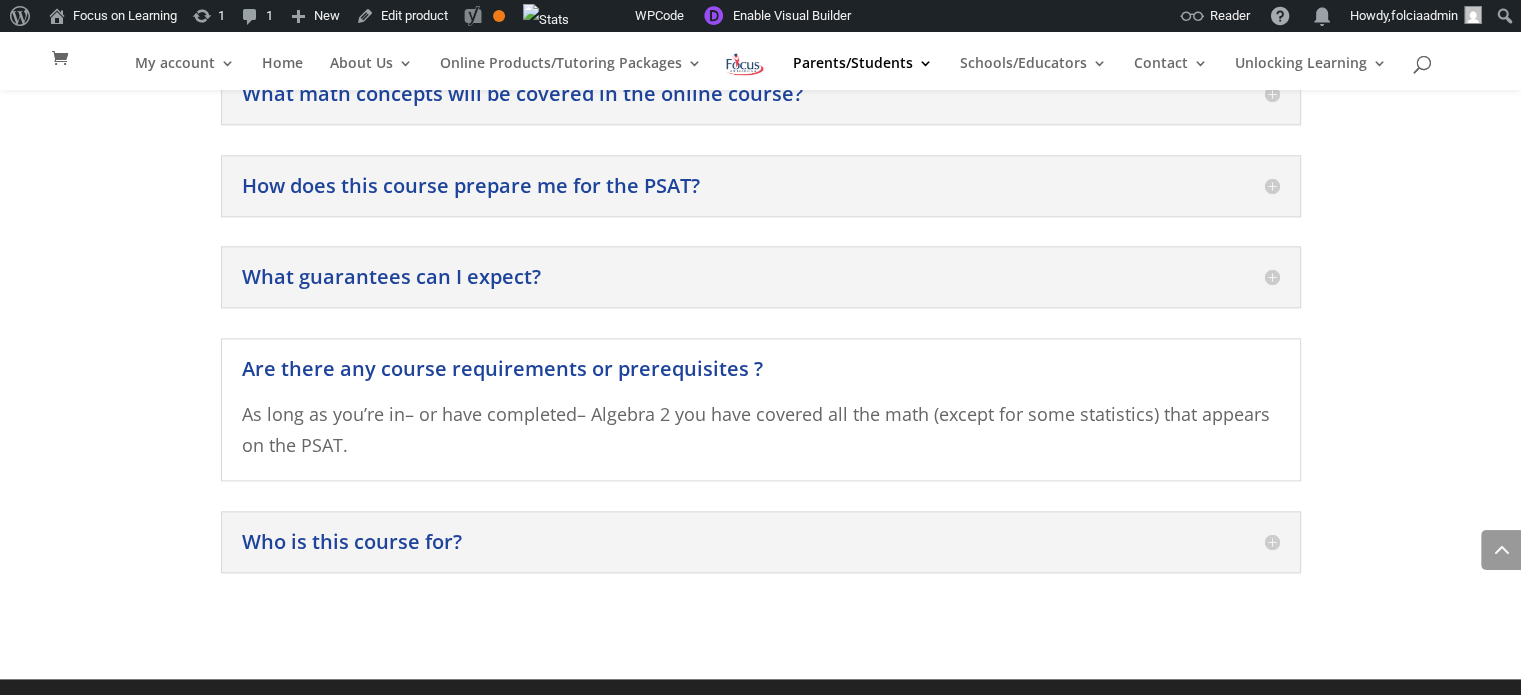 click on "Who is this course for?" at bounding box center [761, 542] 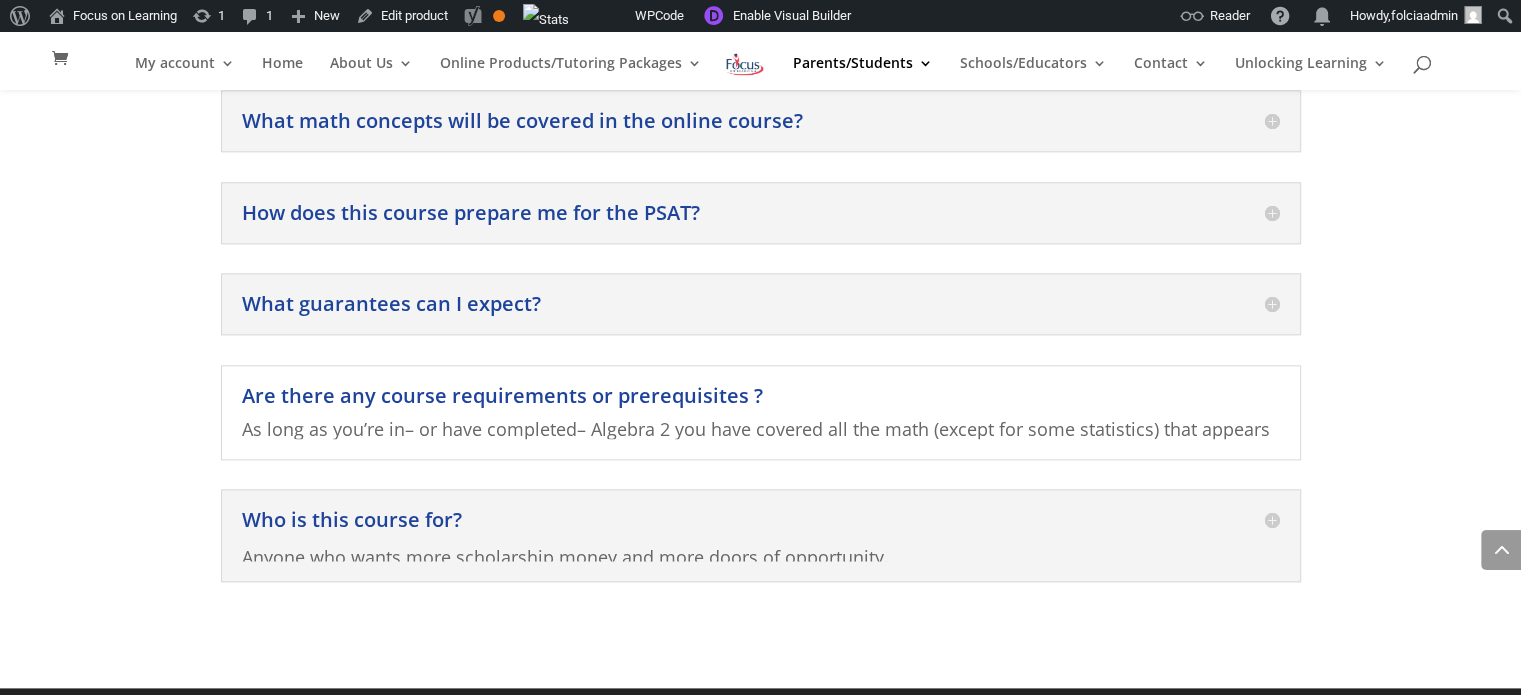 scroll, scrollTop: 2353, scrollLeft: 0, axis: vertical 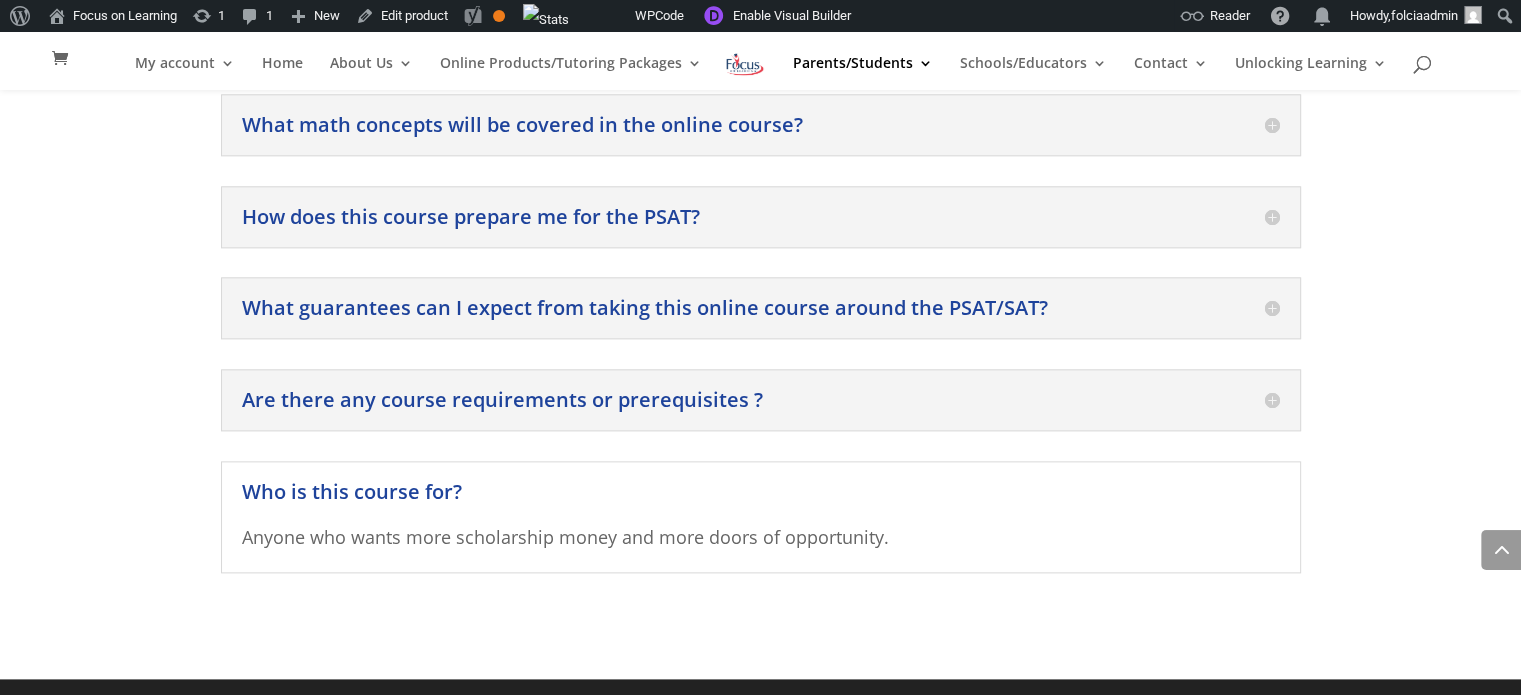 click on "What guarantees can I expect from taking this online course around the PSAT/SAT?" at bounding box center (761, 308) 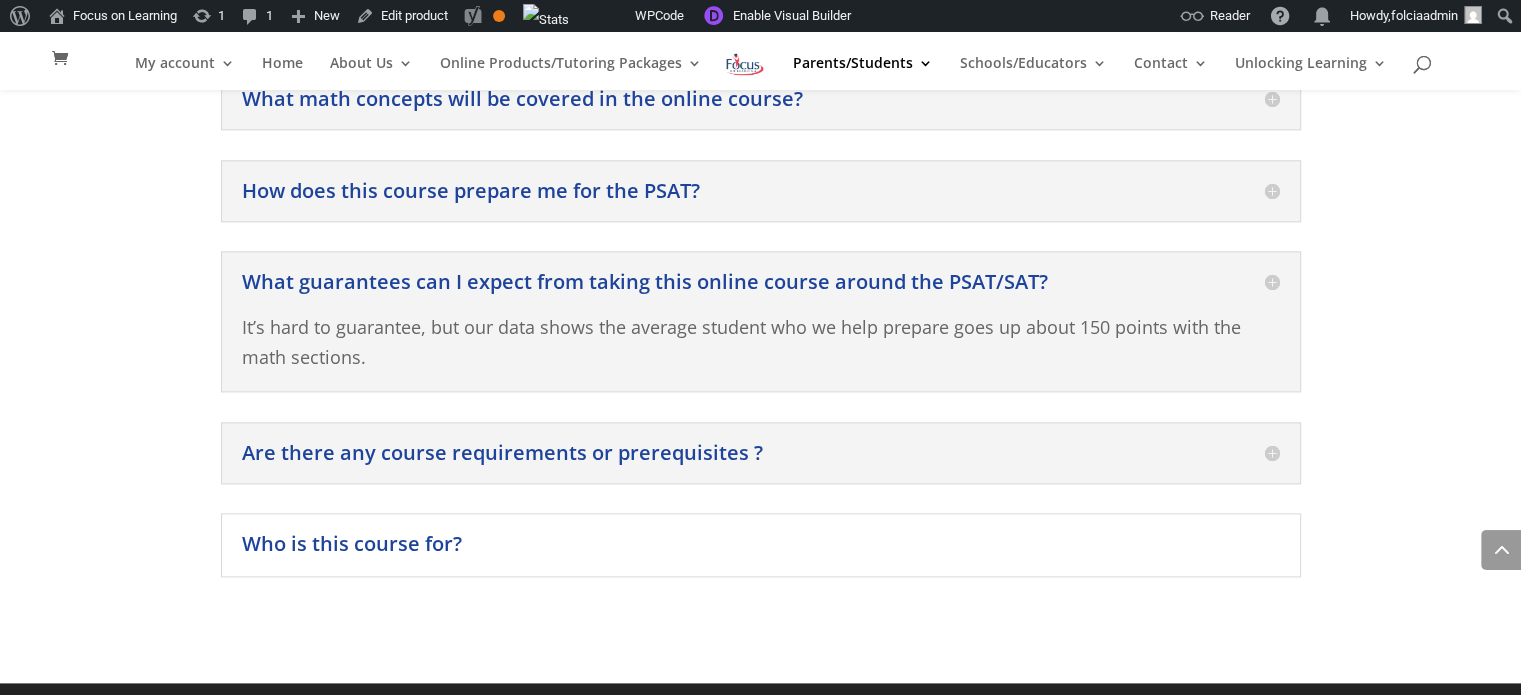 scroll, scrollTop: 2384, scrollLeft: 0, axis: vertical 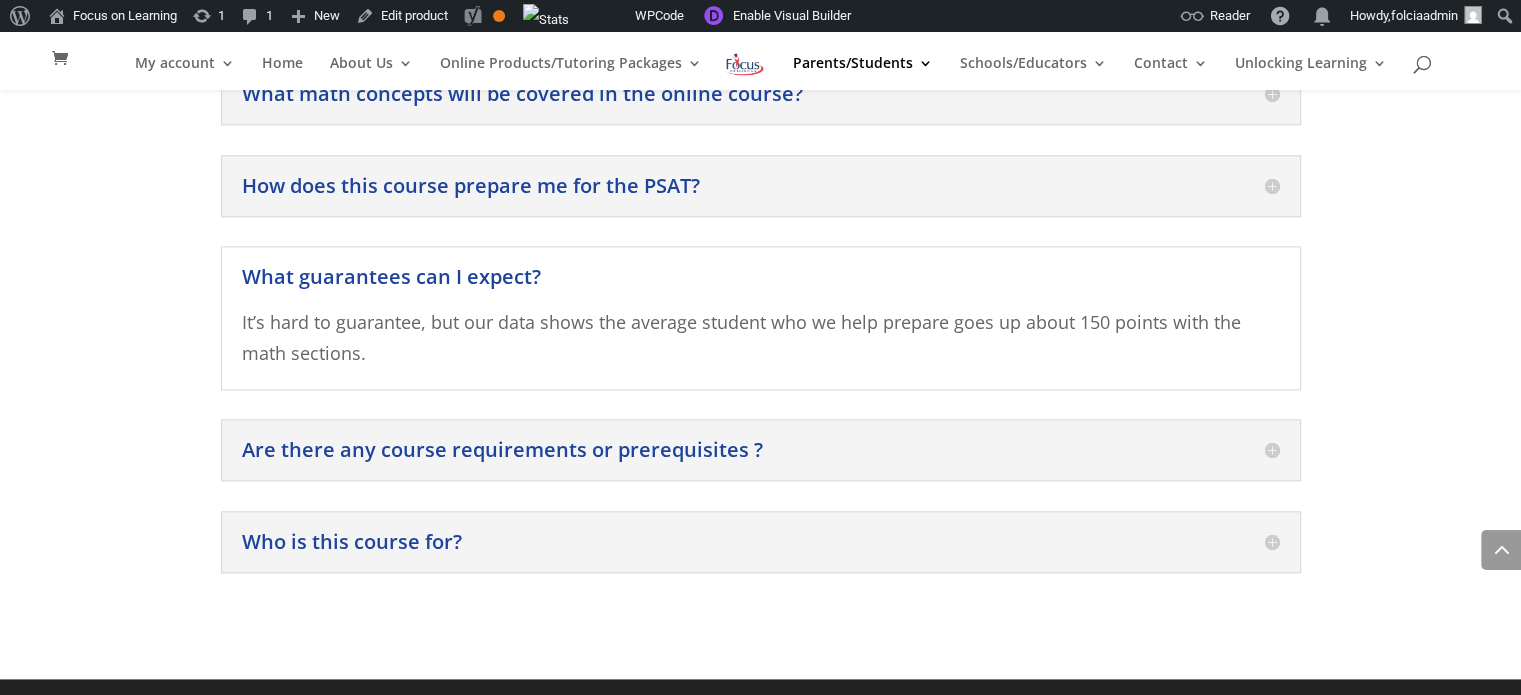 click on "How does this course prepare me for the PSAT?" at bounding box center (761, 186) 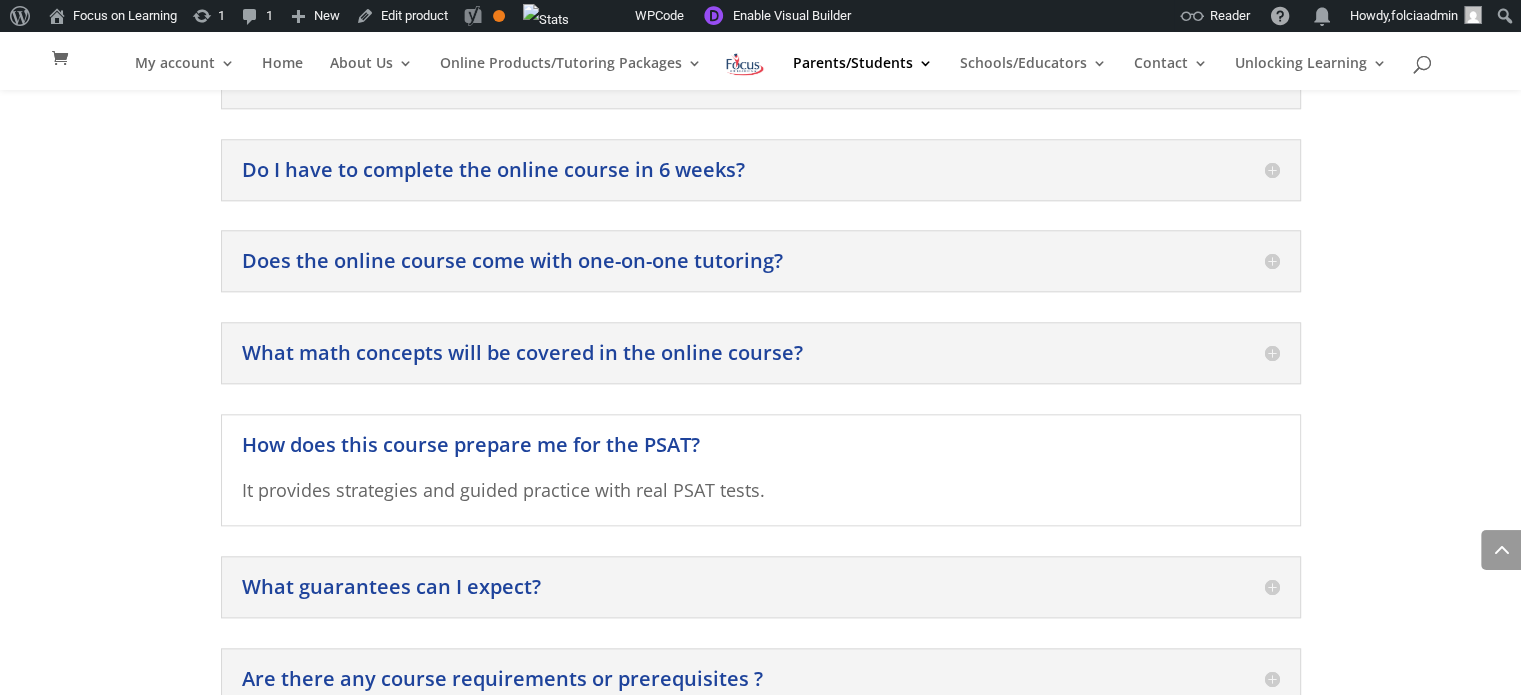 scroll, scrollTop: 2117, scrollLeft: 0, axis: vertical 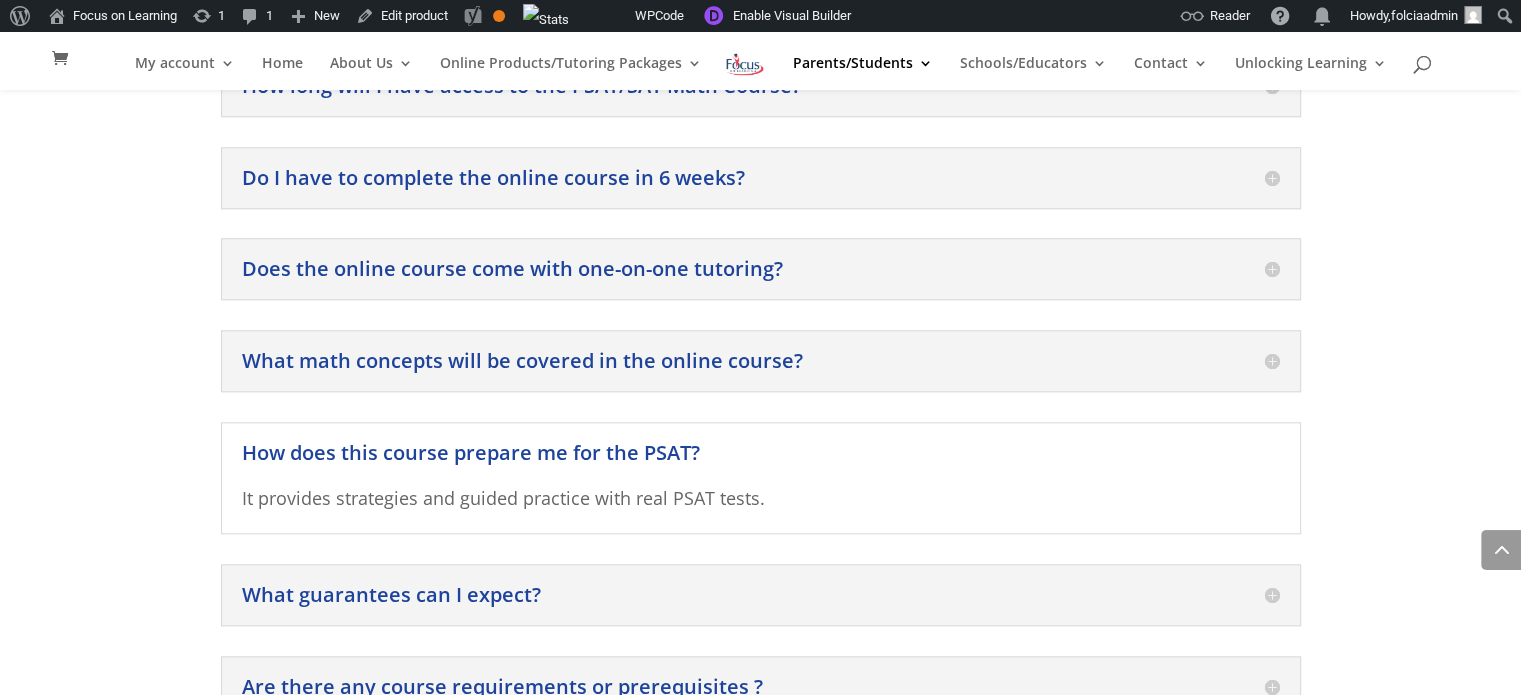 click on "What math concepts will be covered in the online course?" at bounding box center [761, 361] 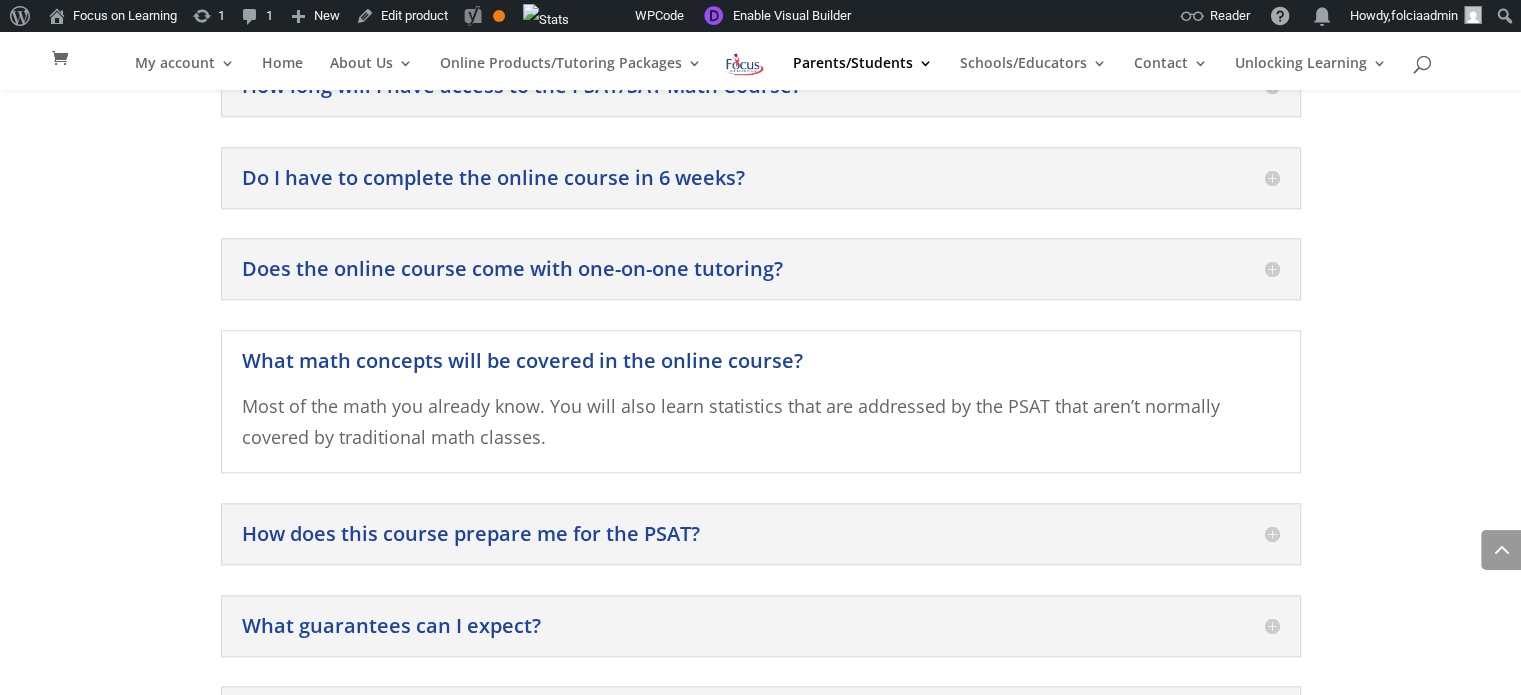 click on "Does the online course come with one-on-one tutoring?" at bounding box center [761, 269] 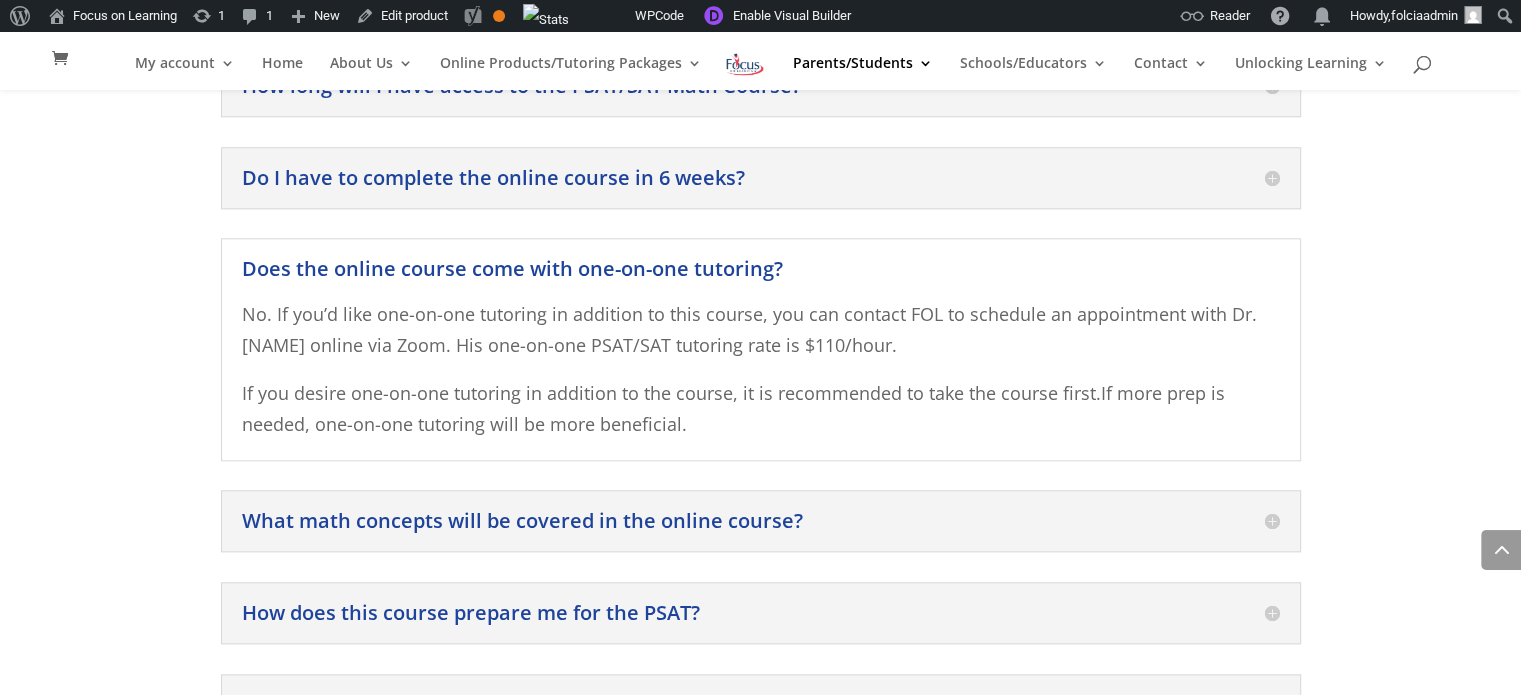 click on "Do I have to complete the online course in 6 weeks?" at bounding box center (761, 178) 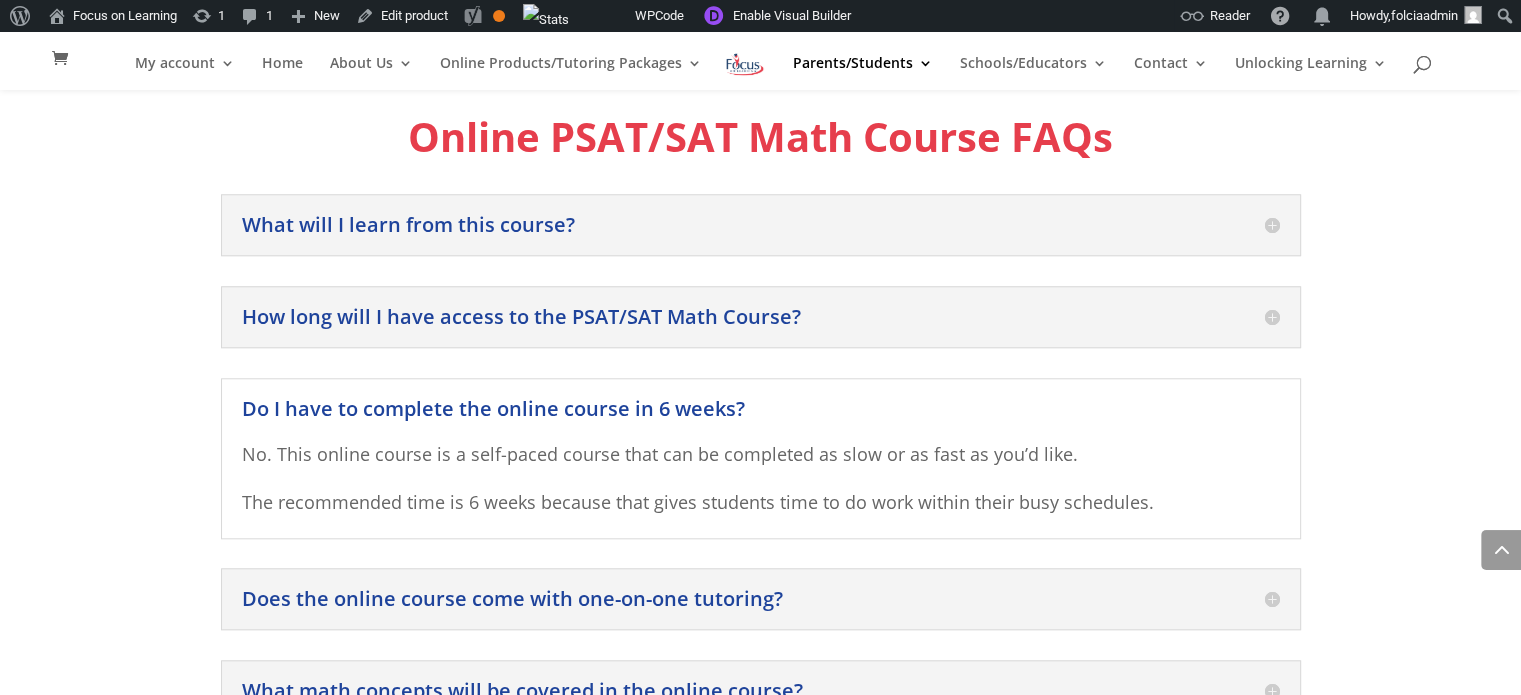 scroll, scrollTop: 1880, scrollLeft: 0, axis: vertical 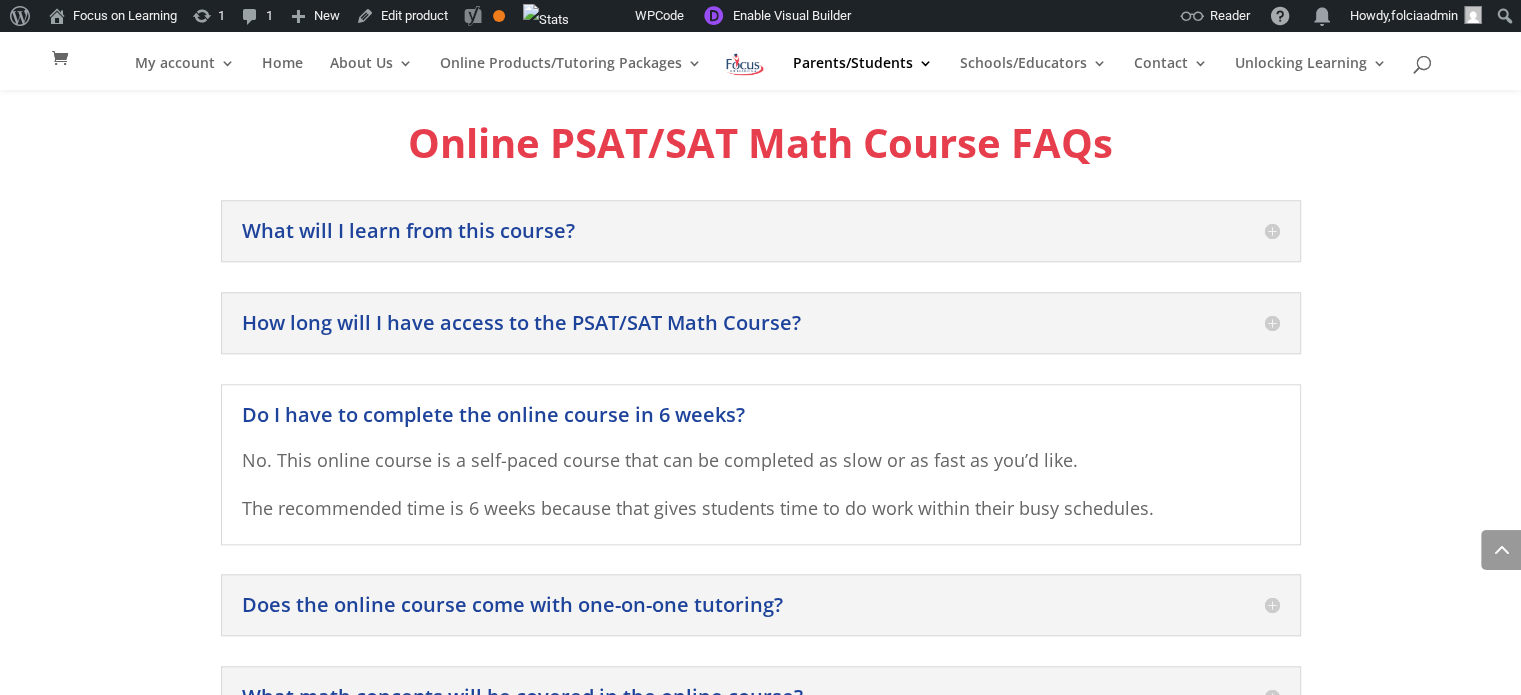 click on "How long will I have access to the PSAT/SAT Math Course?" at bounding box center (761, 323) 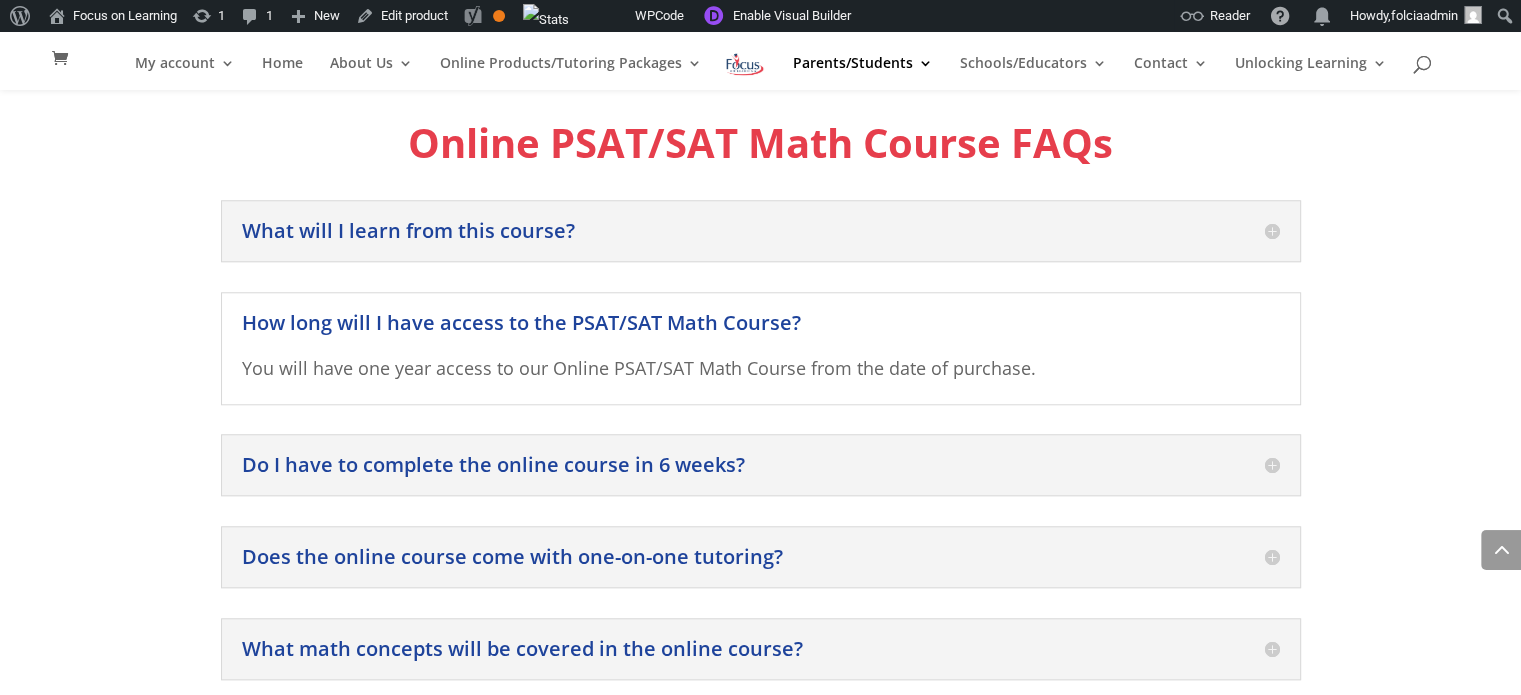 click on "What will I learn from this course?" at bounding box center [761, 231] 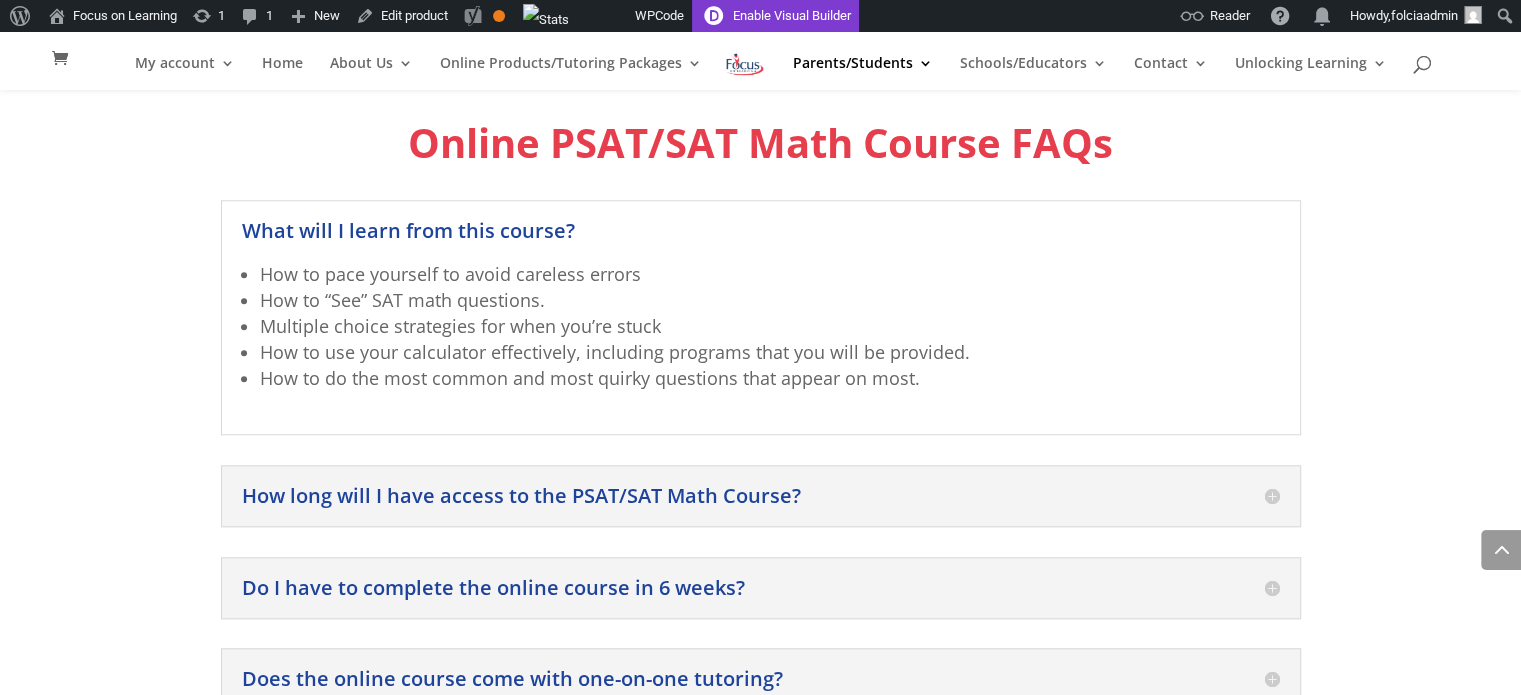 click on "Enable Visual Builder" at bounding box center (775, 16) 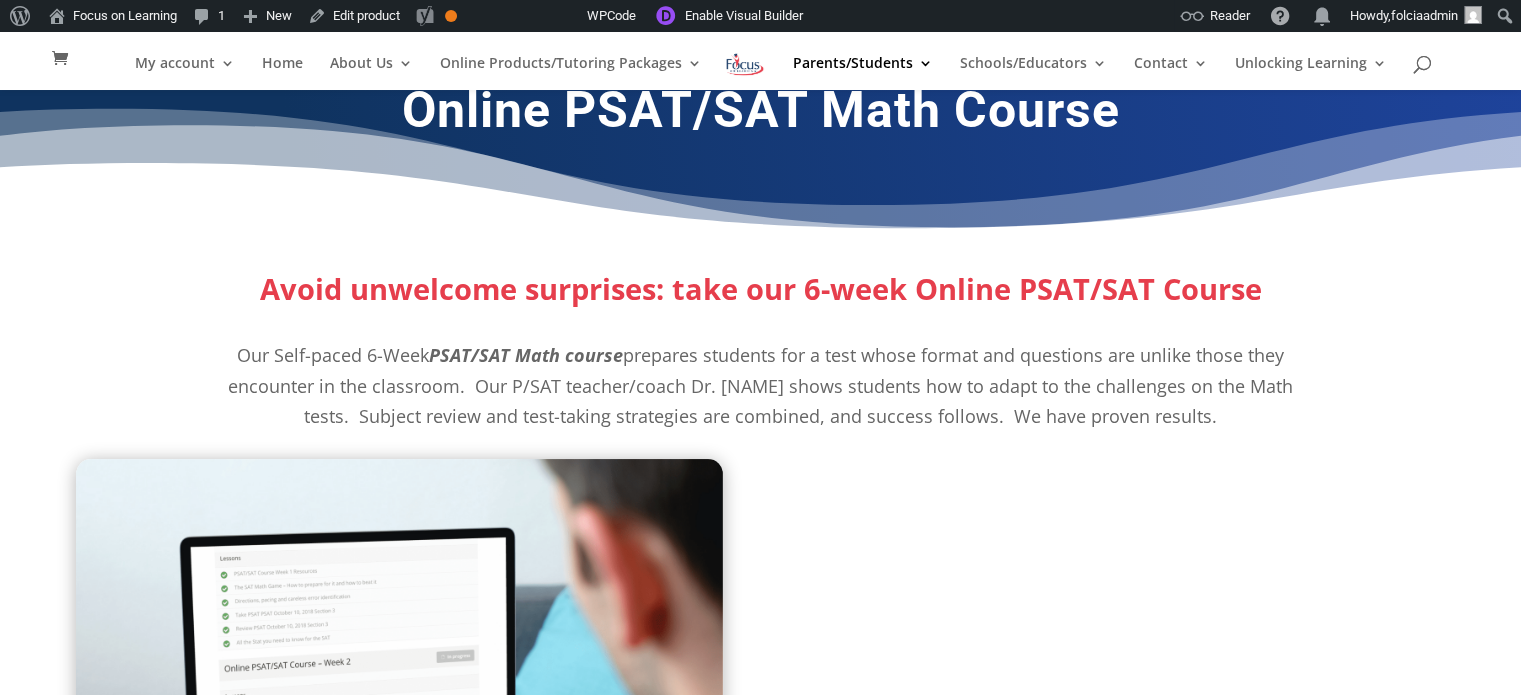 scroll, scrollTop: 0, scrollLeft: 0, axis: both 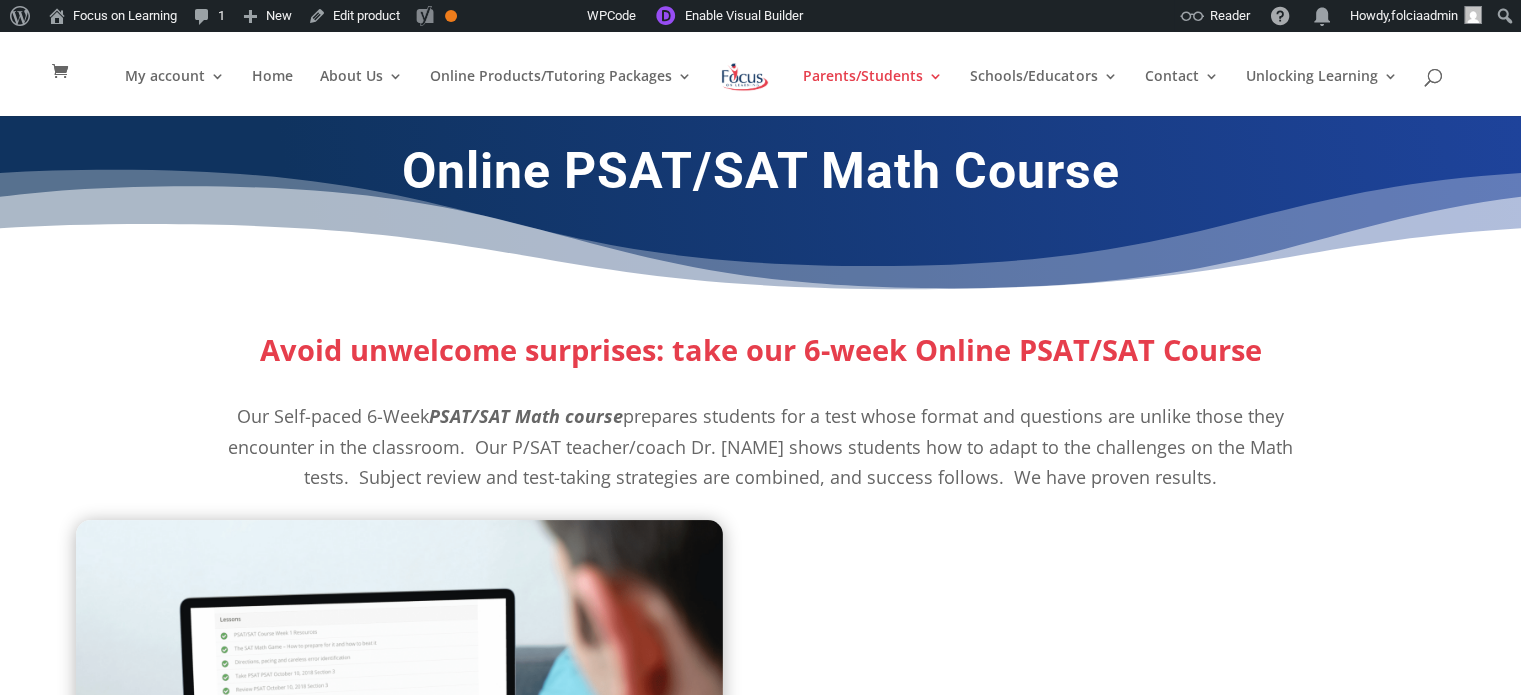 click at bounding box center [745, 77] 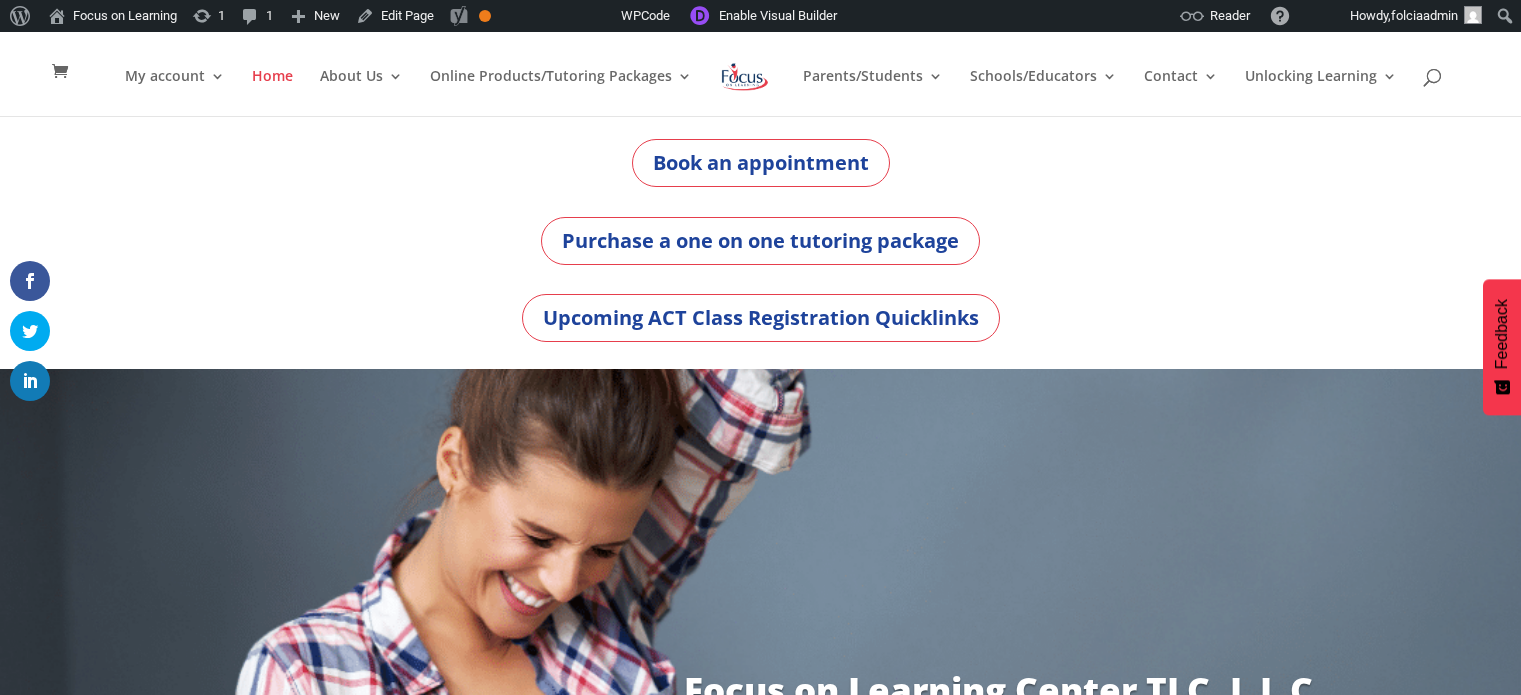 scroll, scrollTop: 0, scrollLeft: 0, axis: both 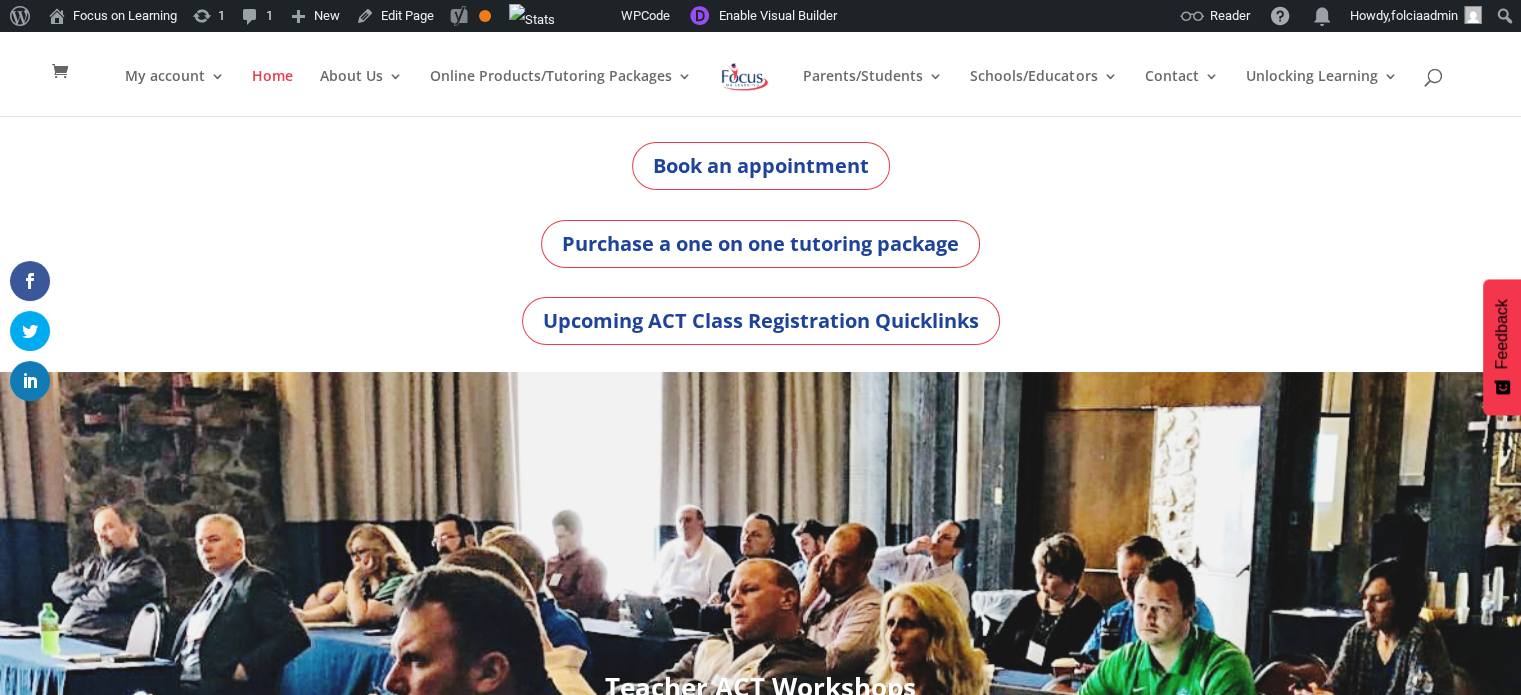 click on "Teacher ACT Workshops
Teachers hold the key to higher scores
Learn More" at bounding box center [760, 742] 